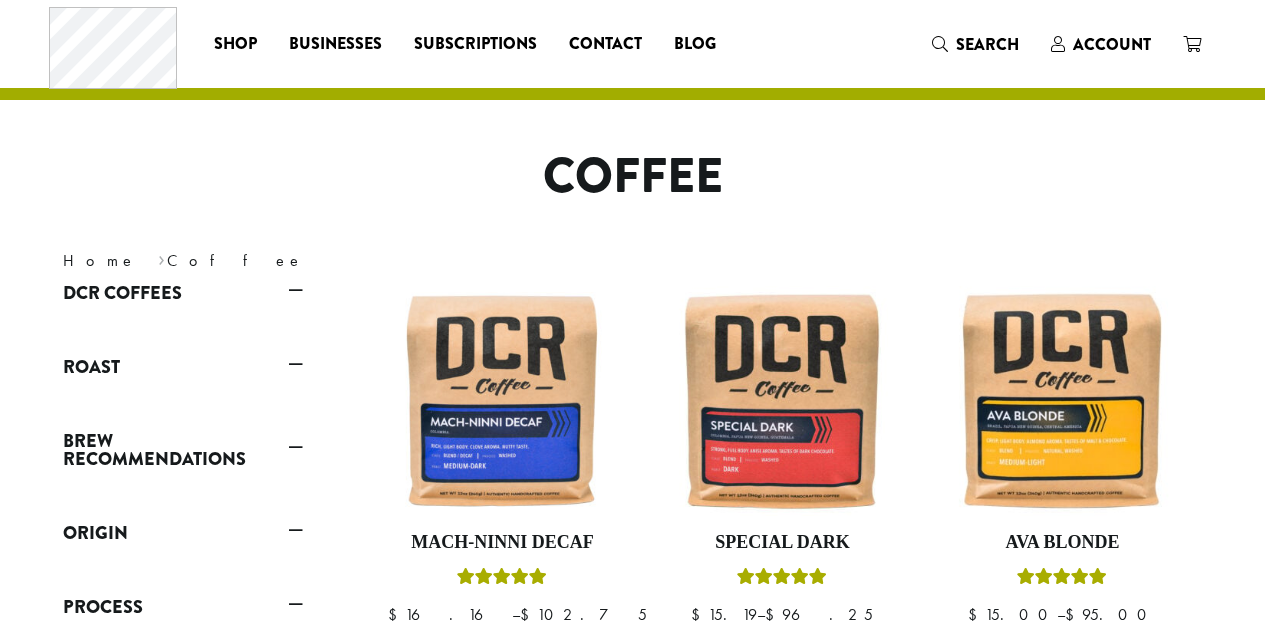 scroll, scrollTop: 0, scrollLeft: 0, axis: both 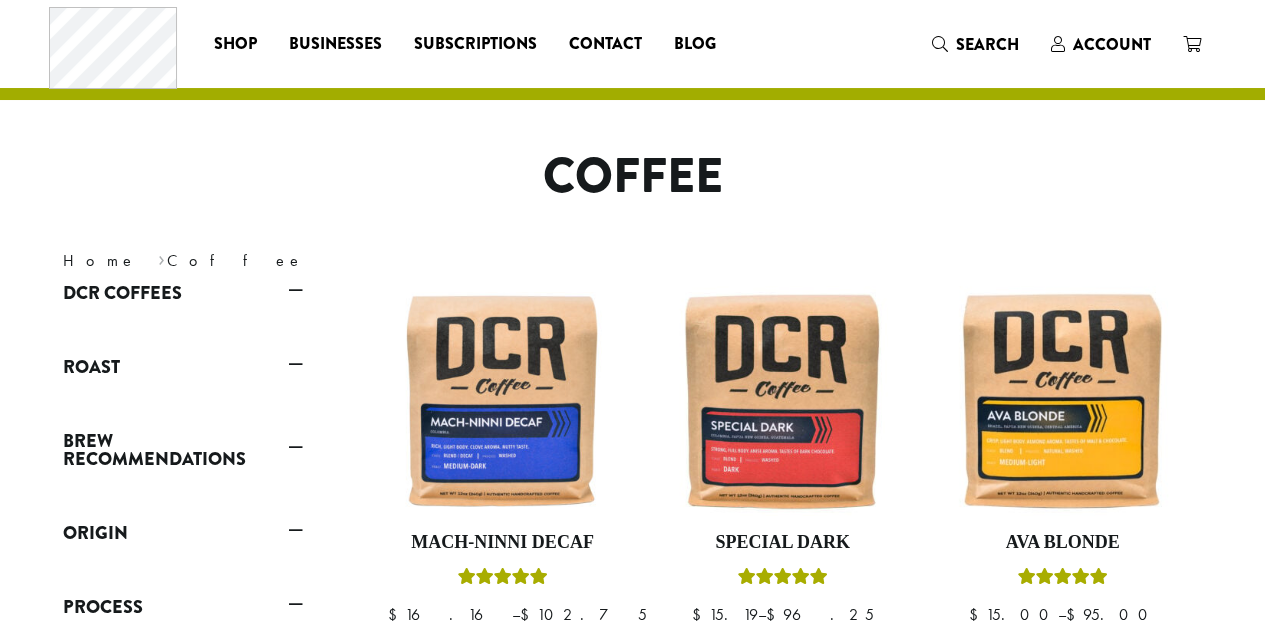select on "*******" 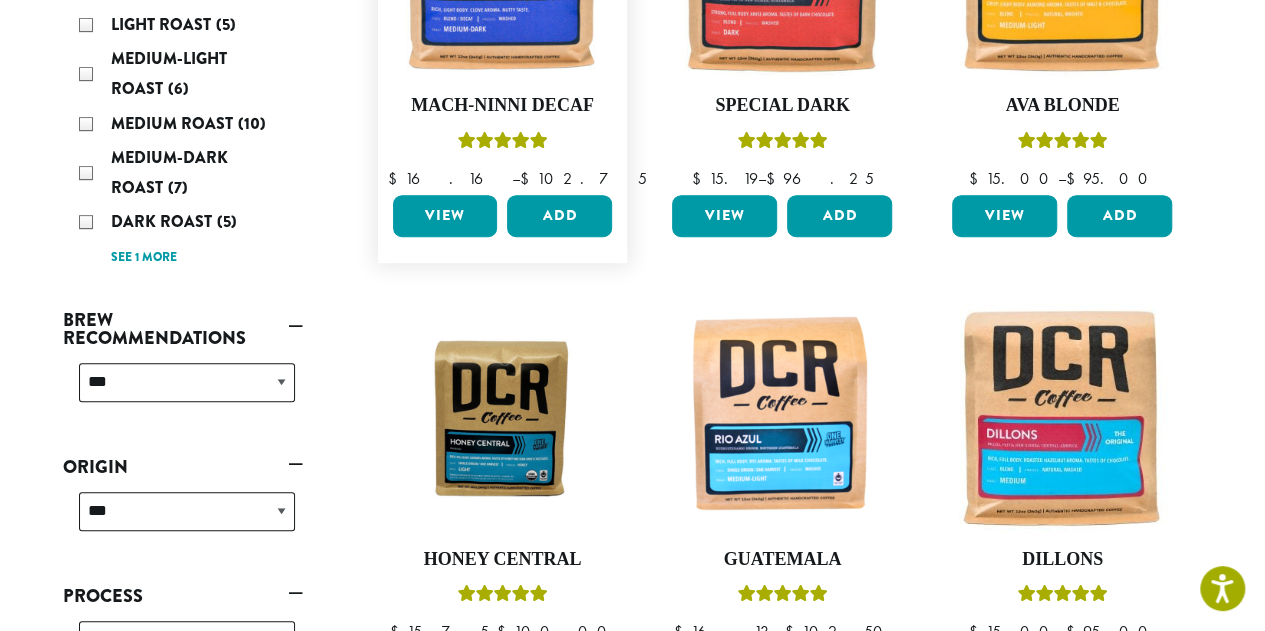 scroll, scrollTop: 500, scrollLeft: 0, axis: vertical 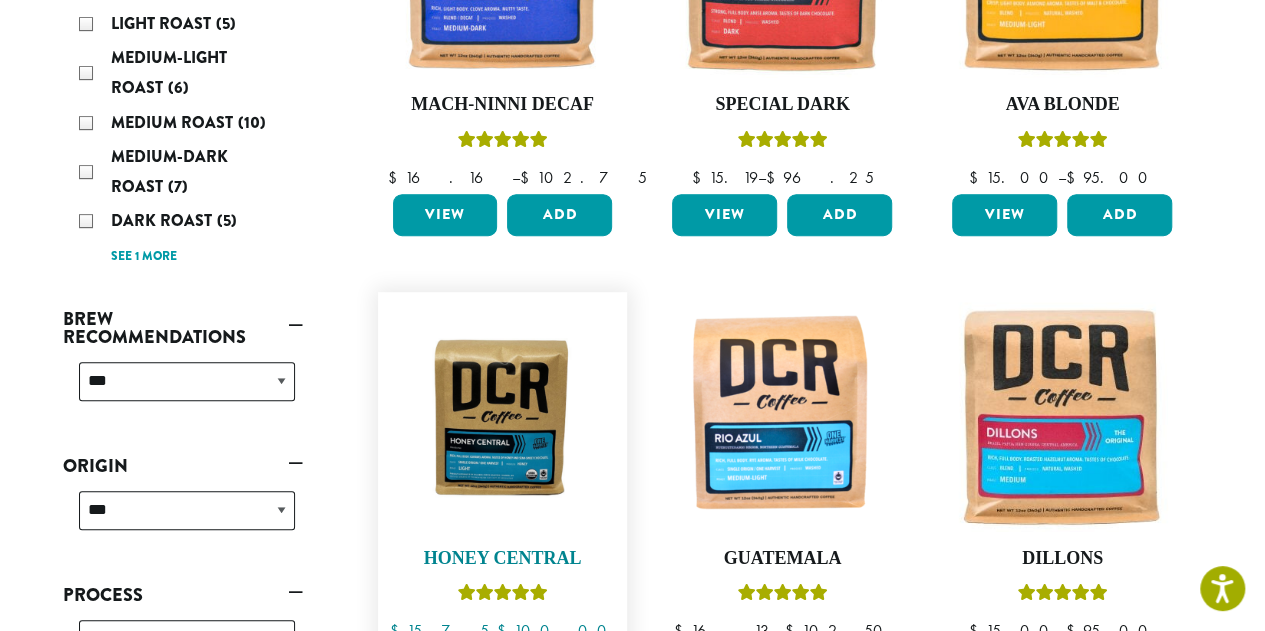 click at bounding box center (502, 417) 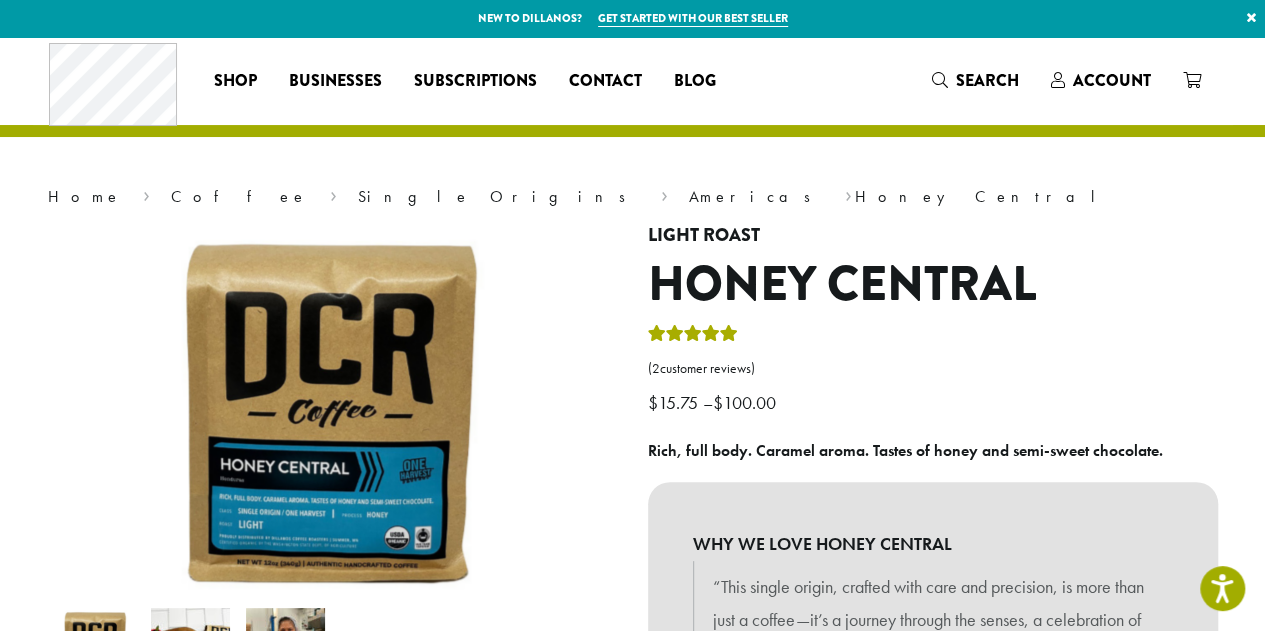 scroll, scrollTop: 80, scrollLeft: 0, axis: vertical 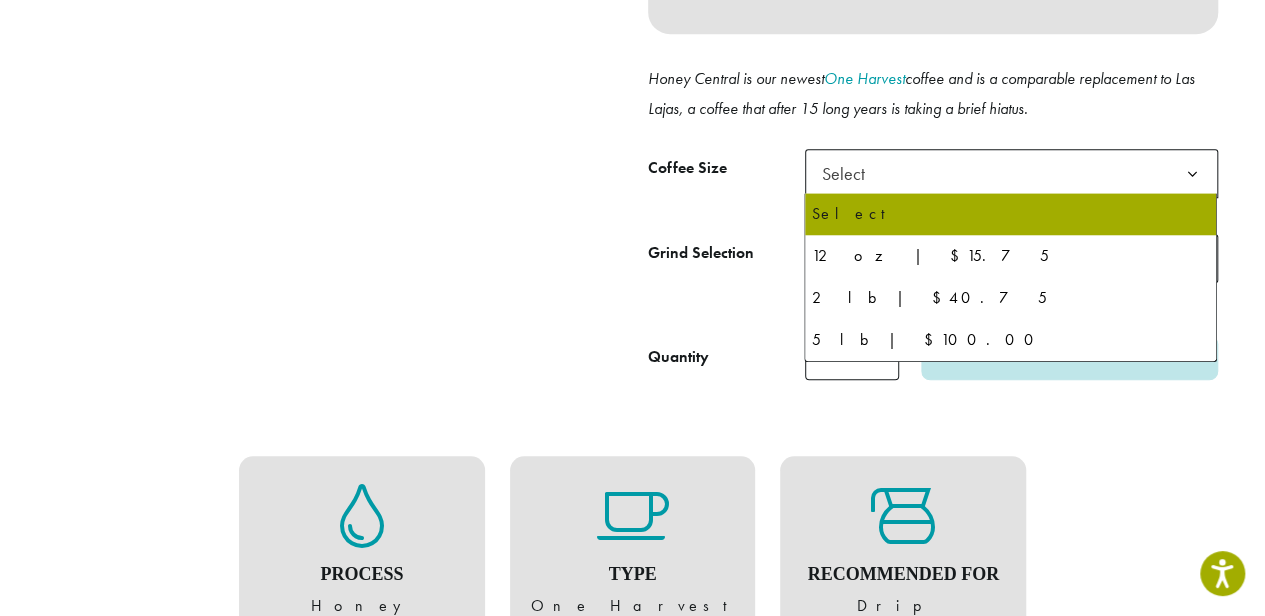 click on "Select" 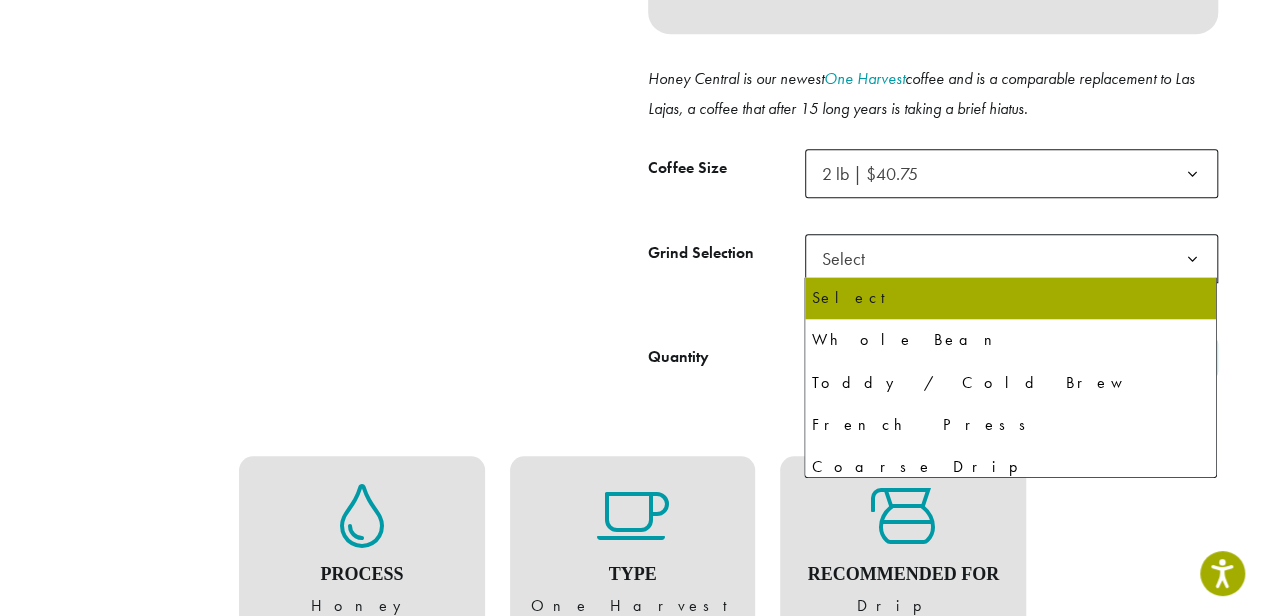 click on "Select" 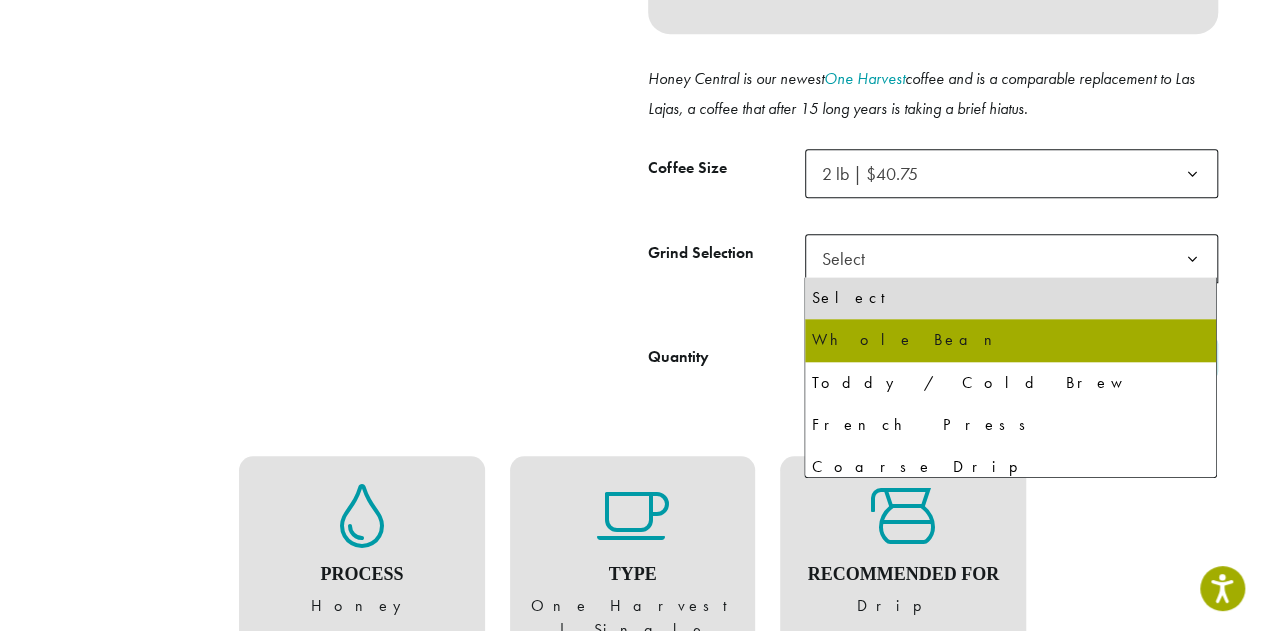 select on "**********" 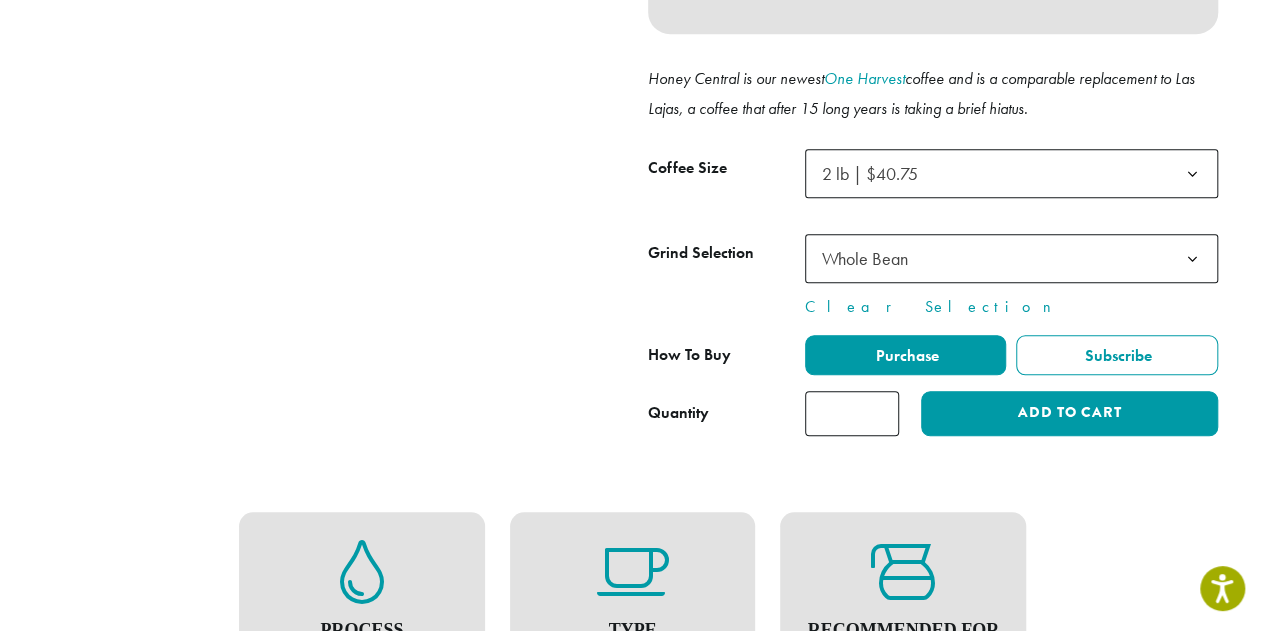 click on "Subscribe" 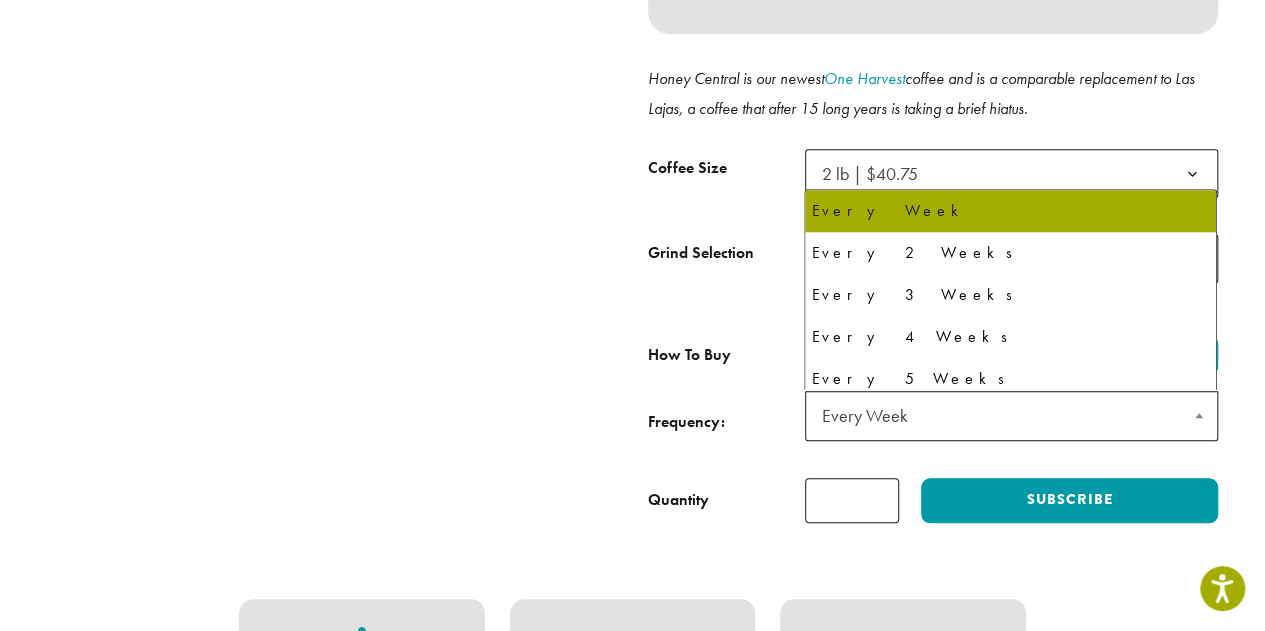 click on "Every Week" 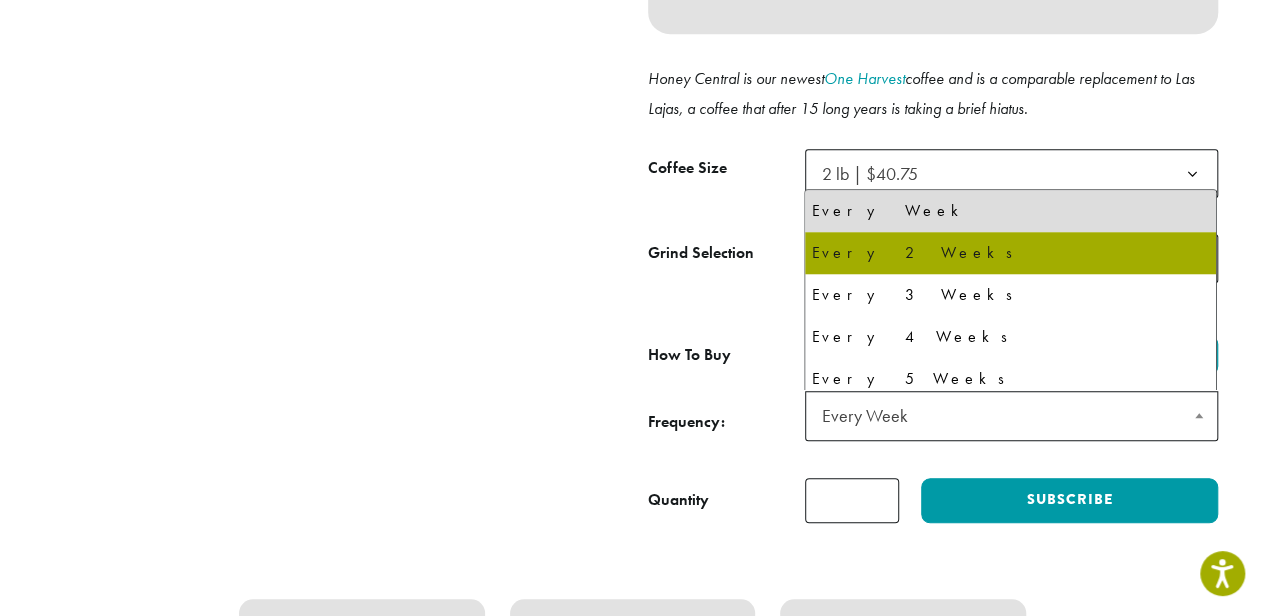 select on "******" 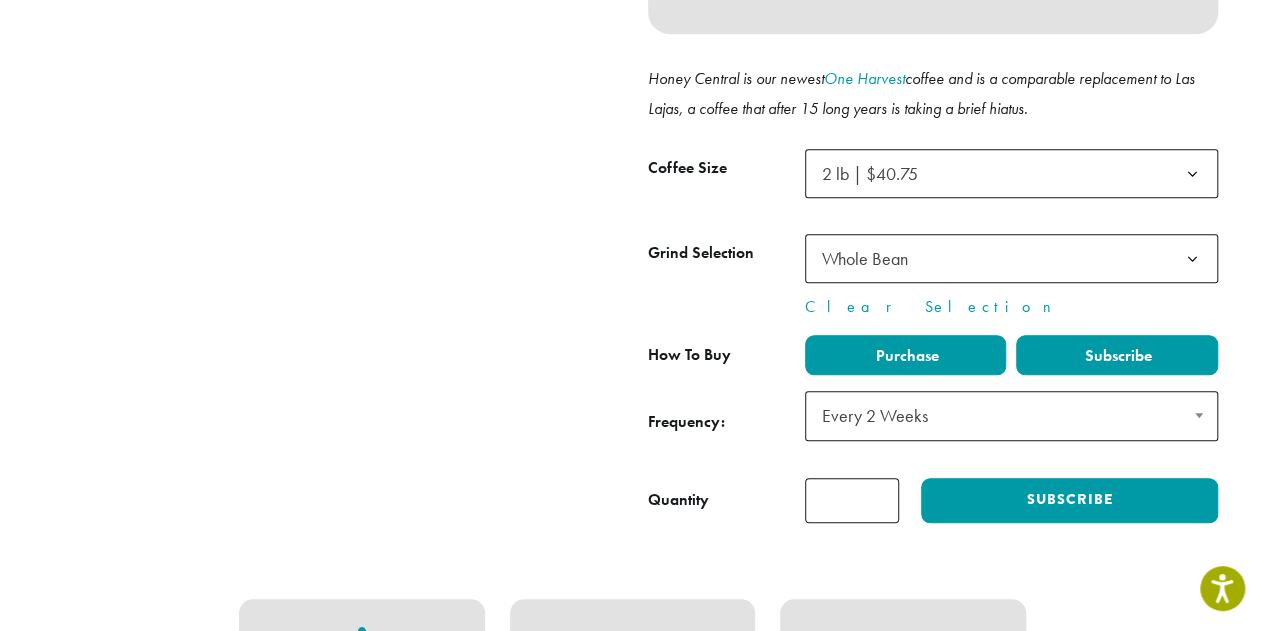 click on "Purchase" 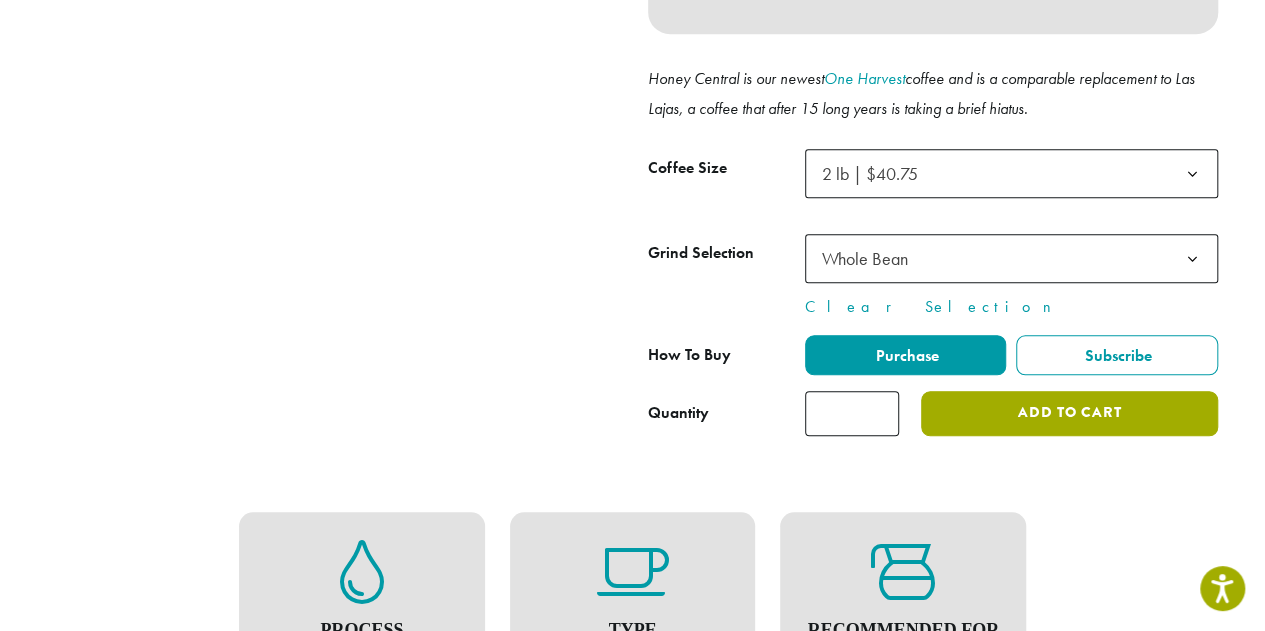 click on "Add to cart" 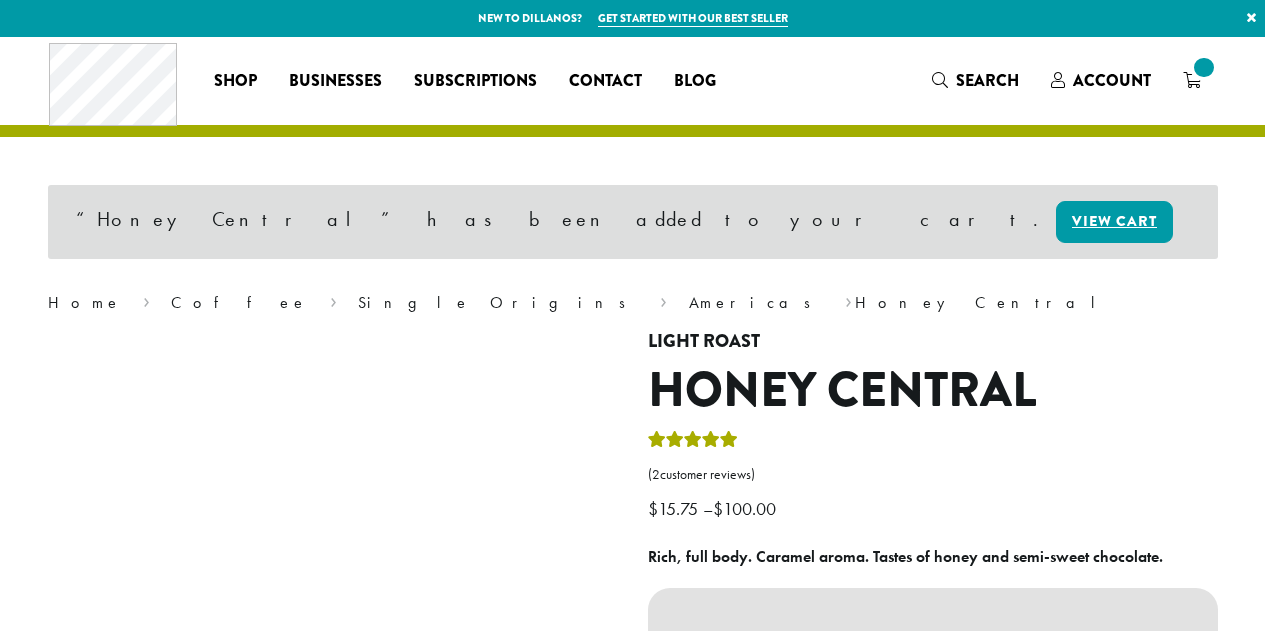 scroll, scrollTop: 0, scrollLeft: 0, axis: both 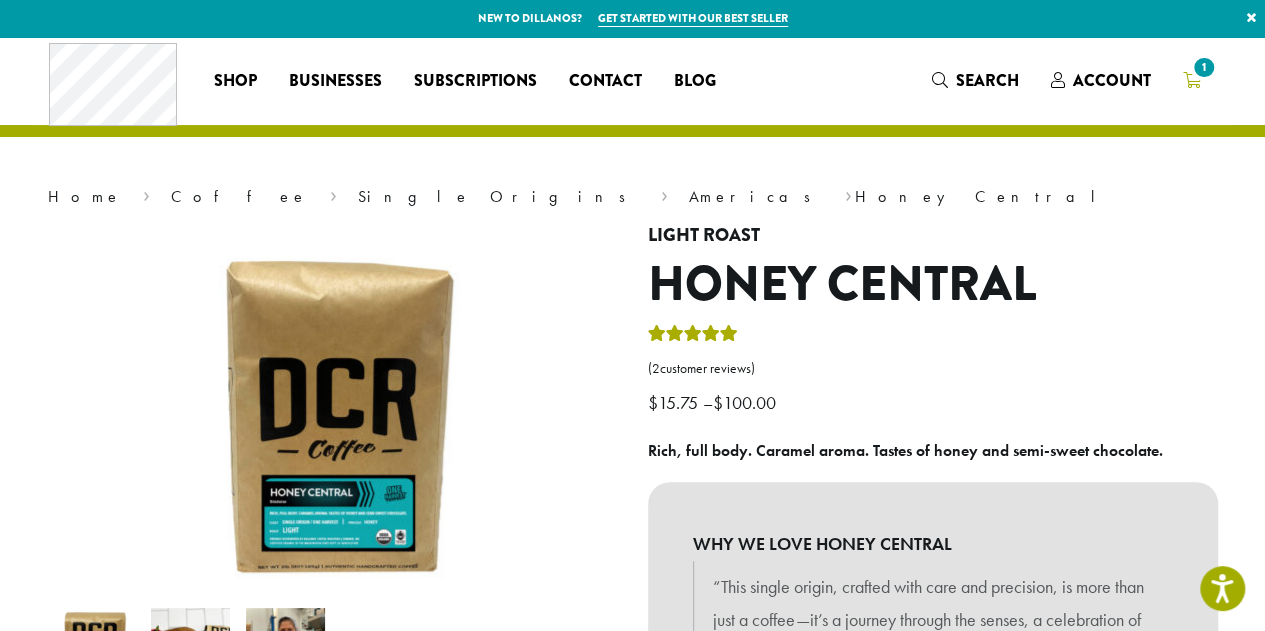 click on "1" at bounding box center [1203, 67] 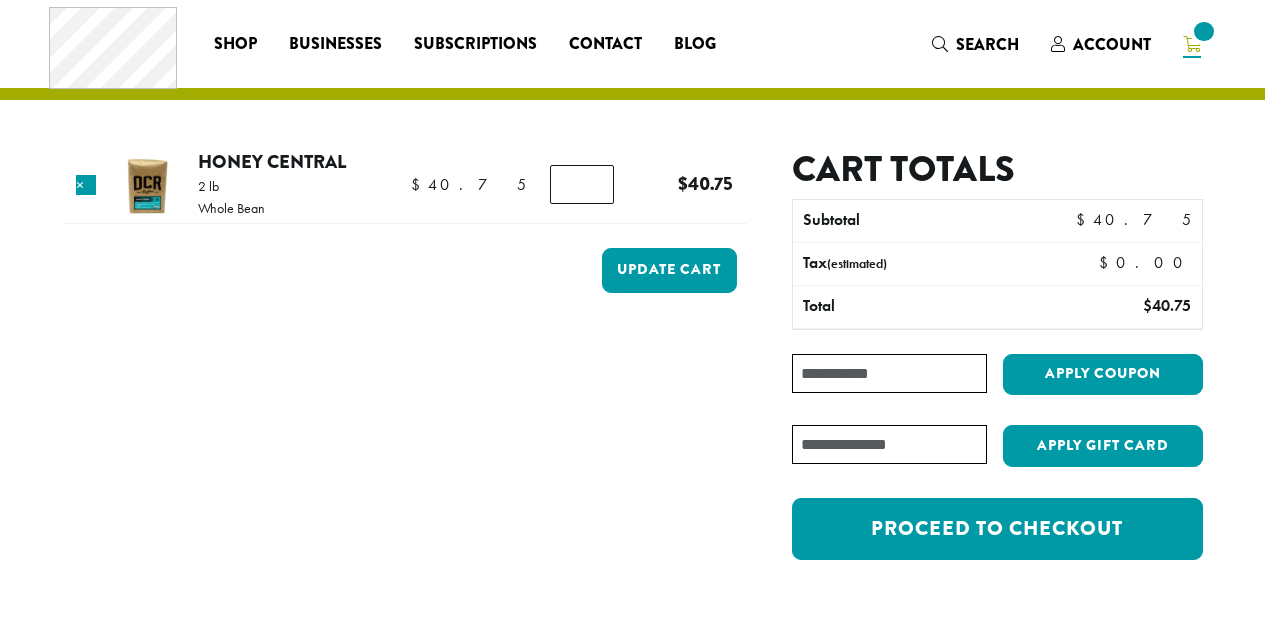 scroll, scrollTop: 0, scrollLeft: 0, axis: both 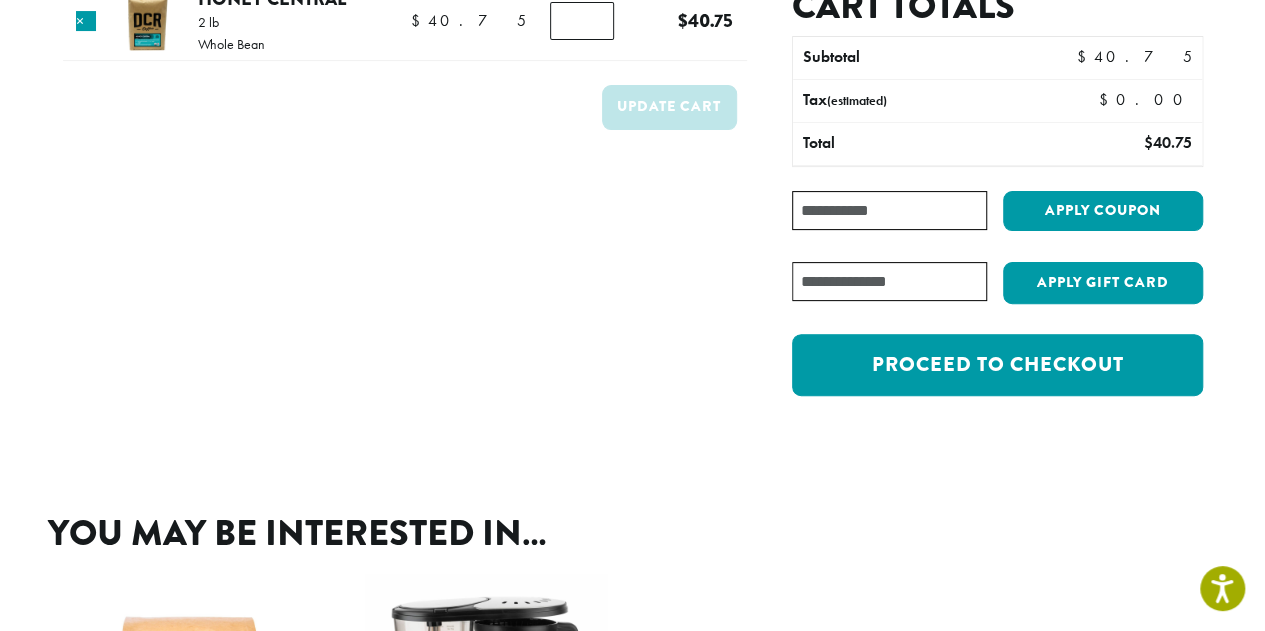 click on "Coupon:     Apply coupon" at bounding box center (997, 218) 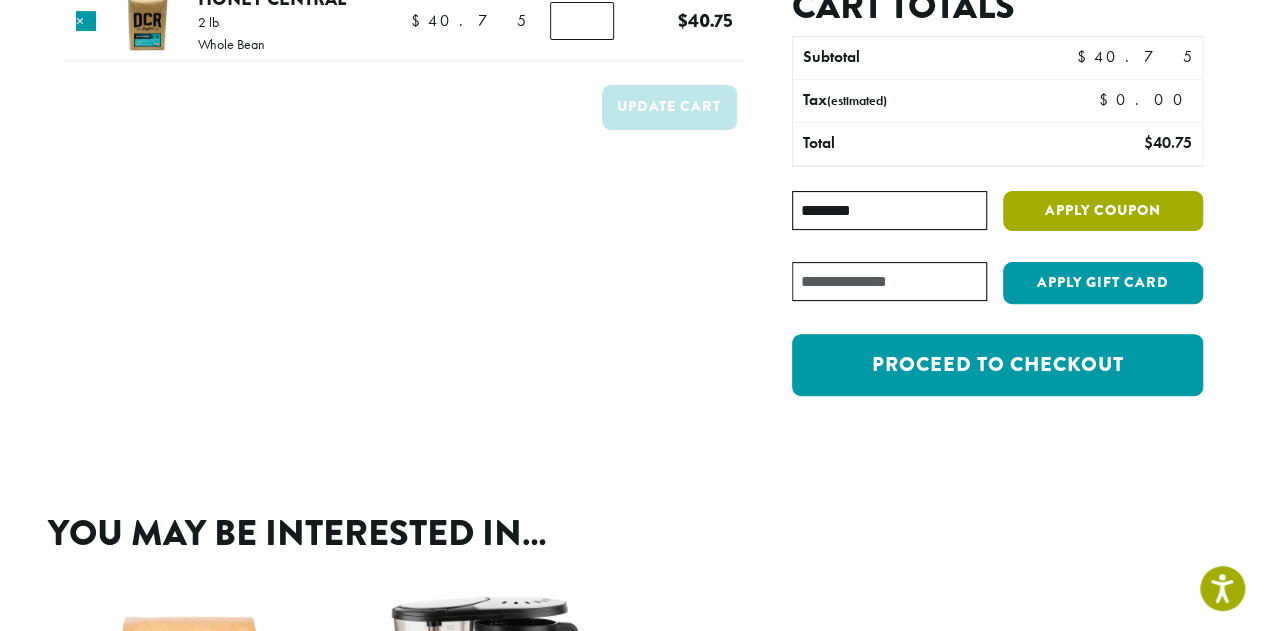 type on "********" 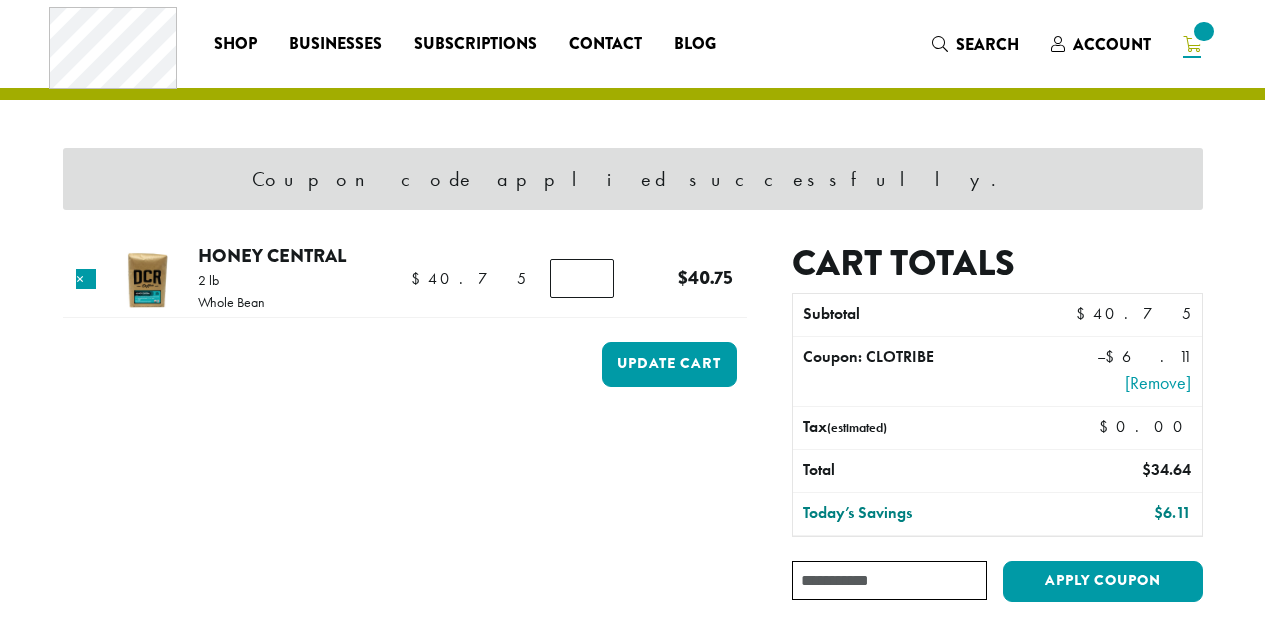 scroll, scrollTop: 0, scrollLeft: 0, axis: both 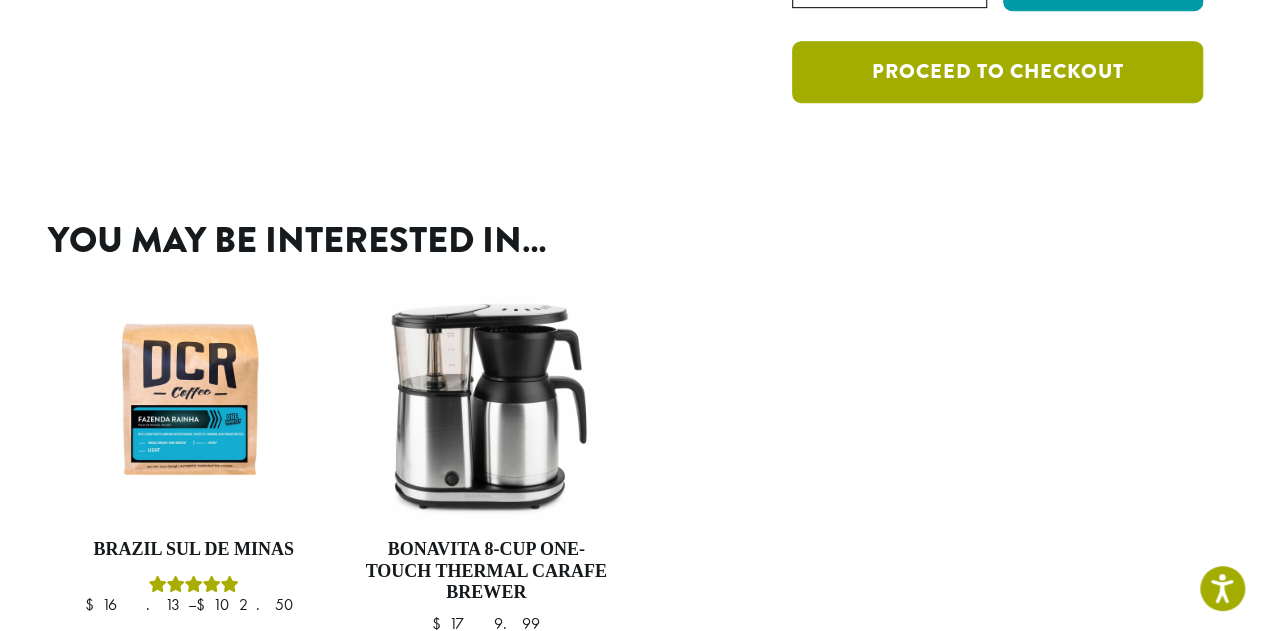 click on "Proceed to checkout" at bounding box center (997, 72) 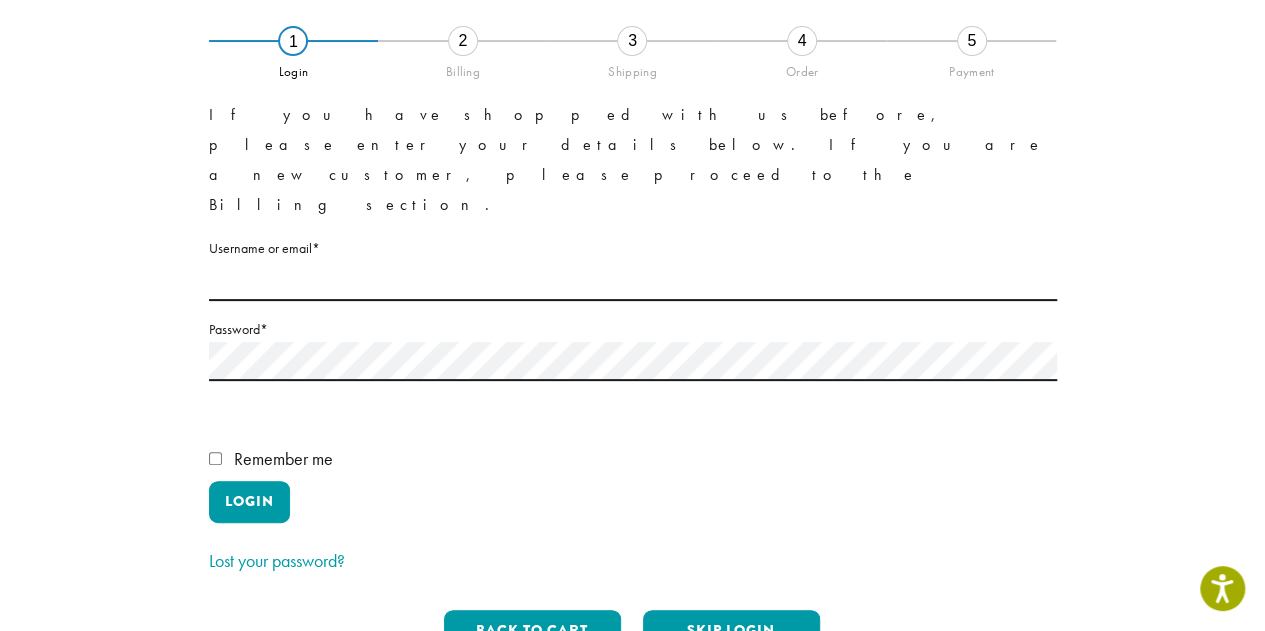 scroll, scrollTop: 300, scrollLeft: 0, axis: vertical 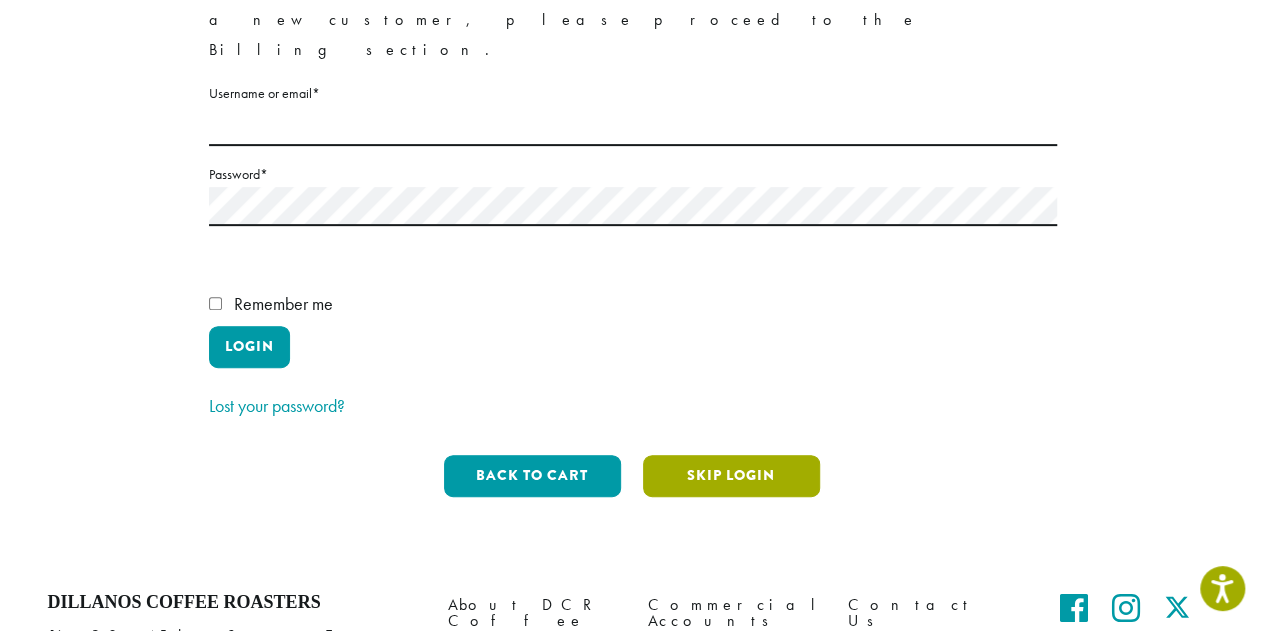 click on "Skip Login" at bounding box center (731, 476) 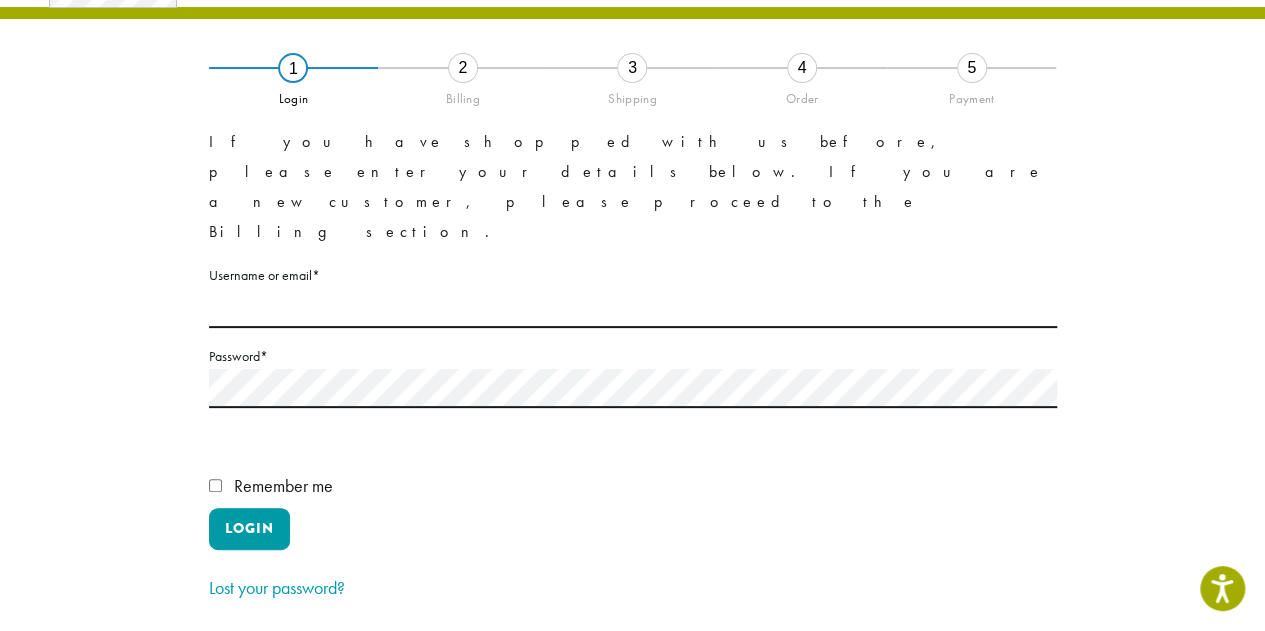 scroll, scrollTop: 114, scrollLeft: 0, axis: vertical 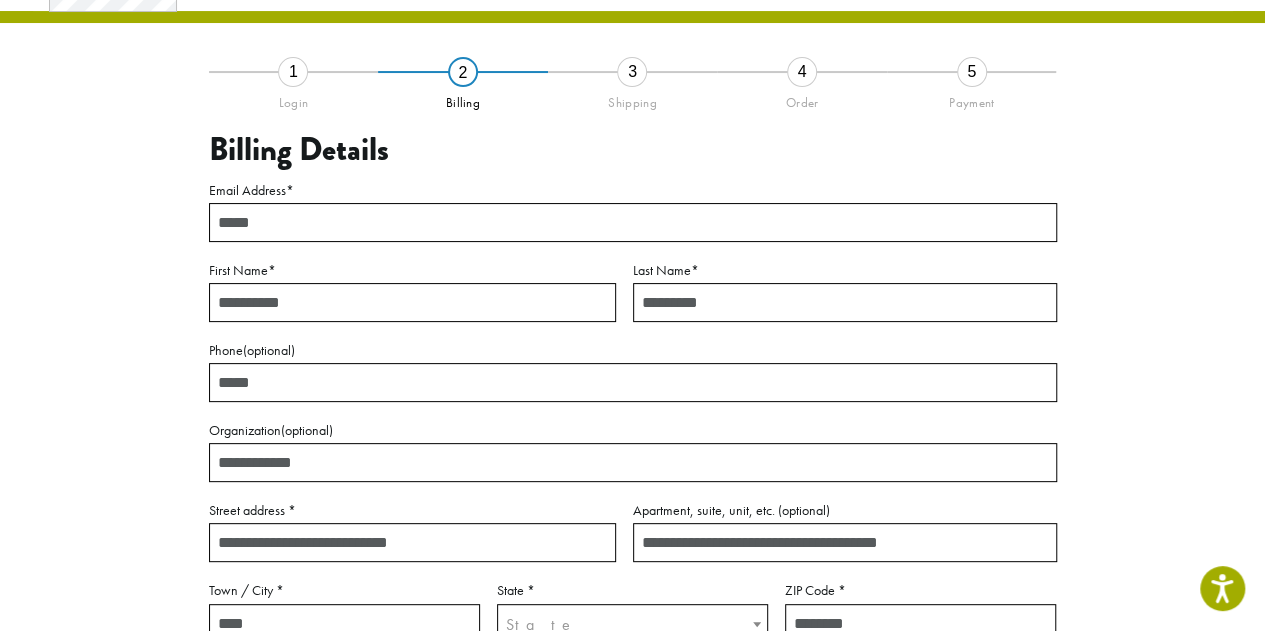 click on "Email Address  *" at bounding box center [633, 222] 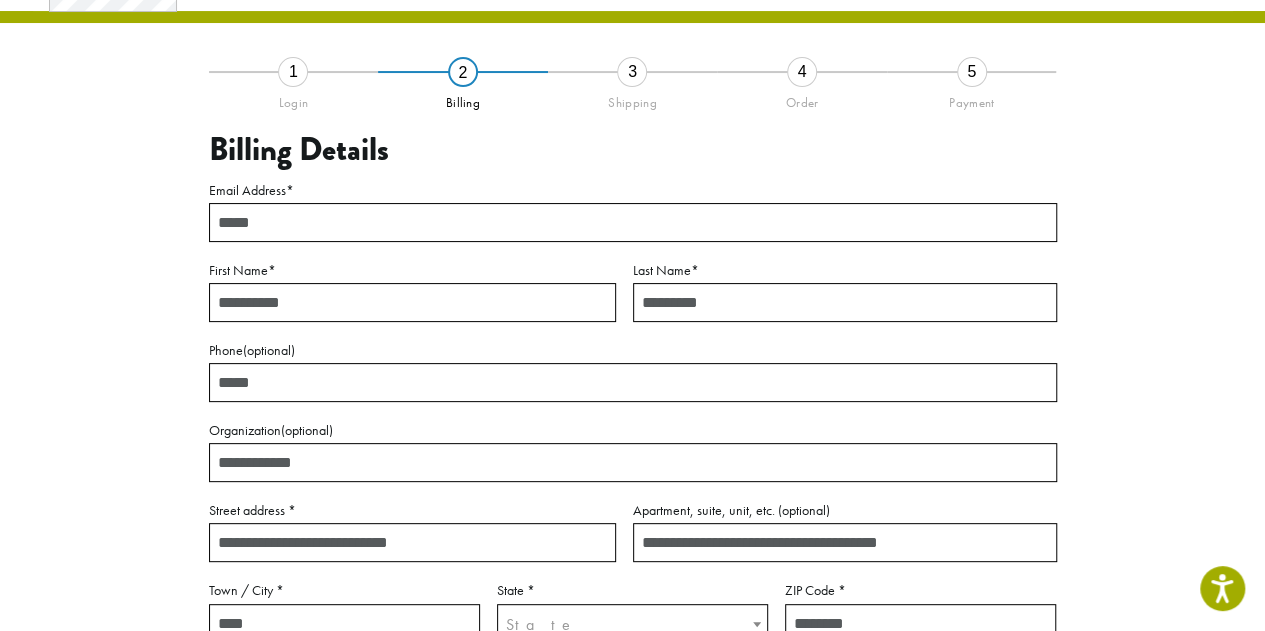 type on "**********" 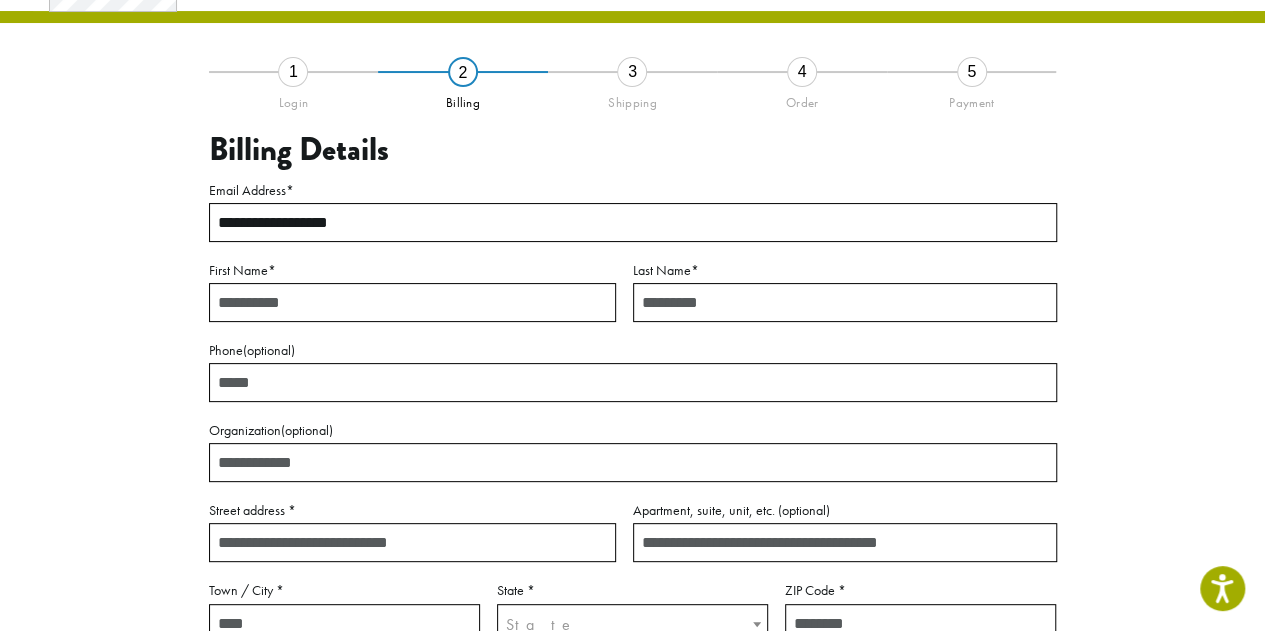 type on "*******" 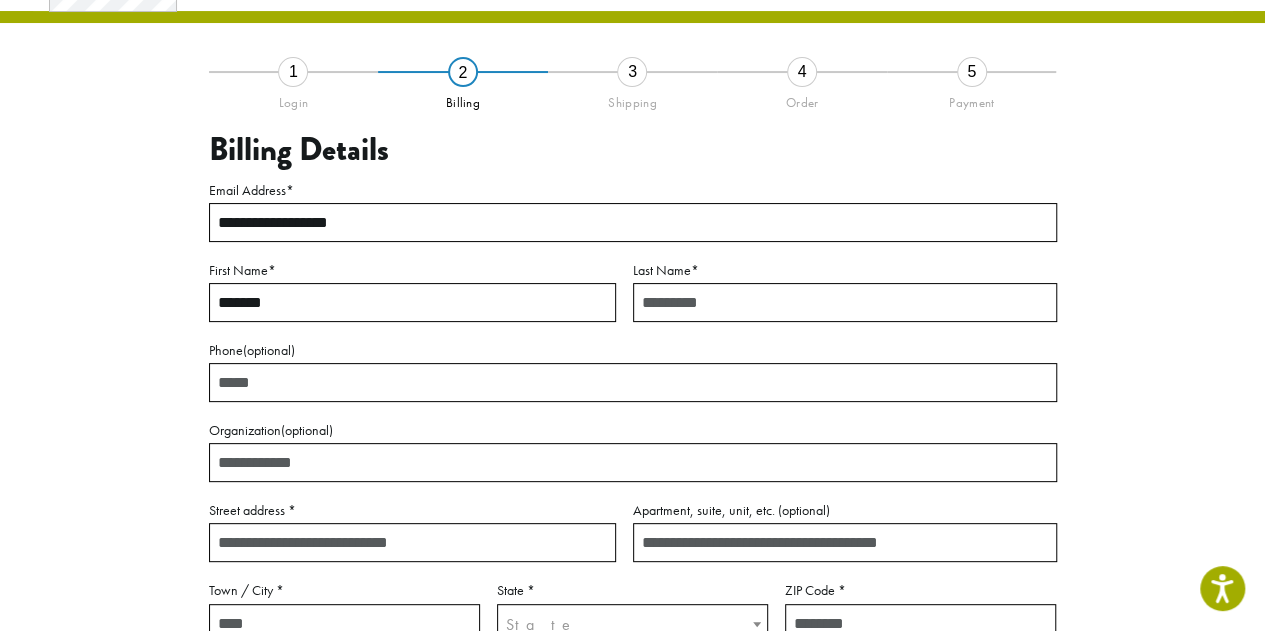 type on "*******" 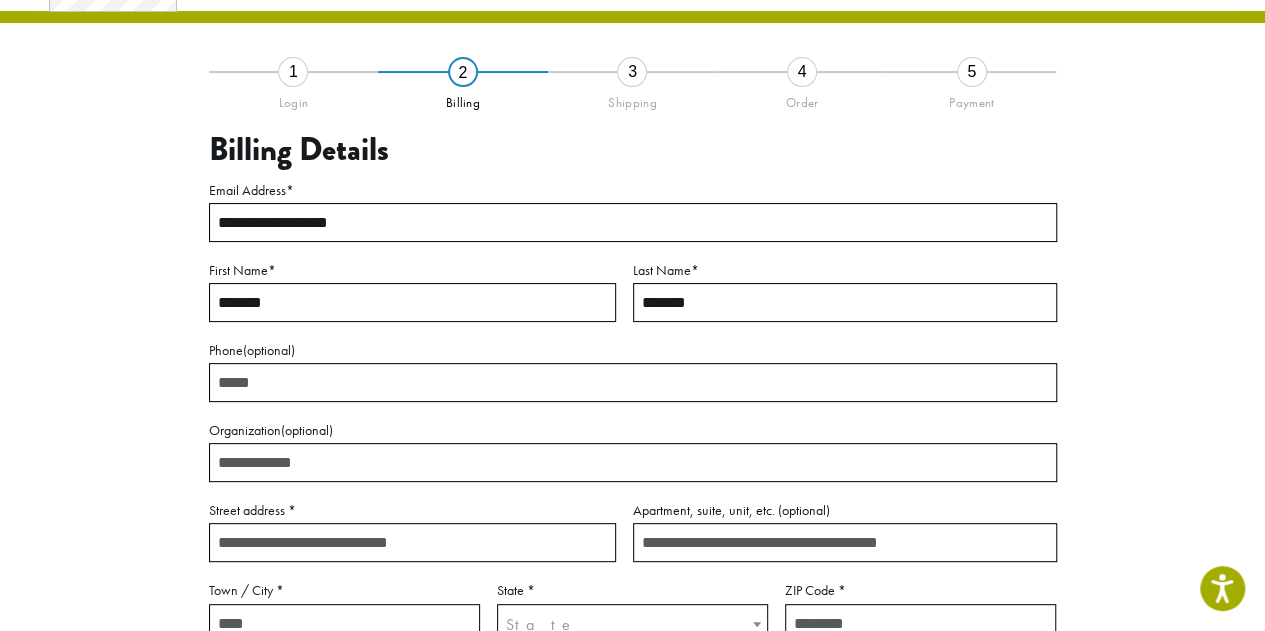 type on "**********" 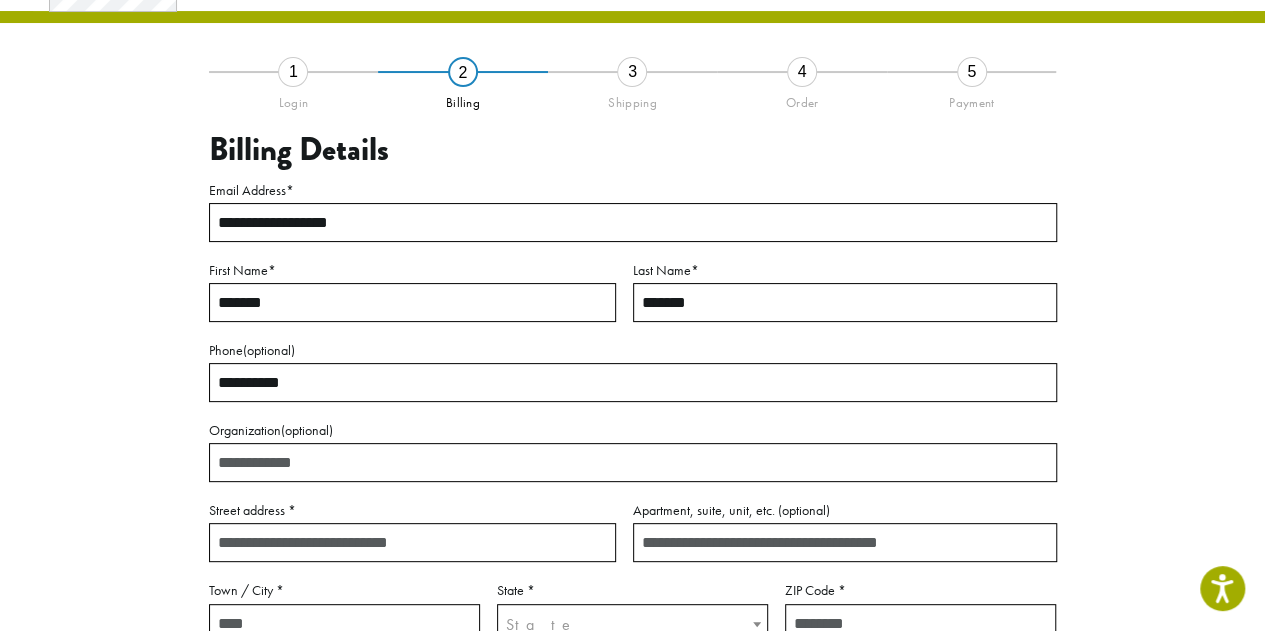 type on "**********" 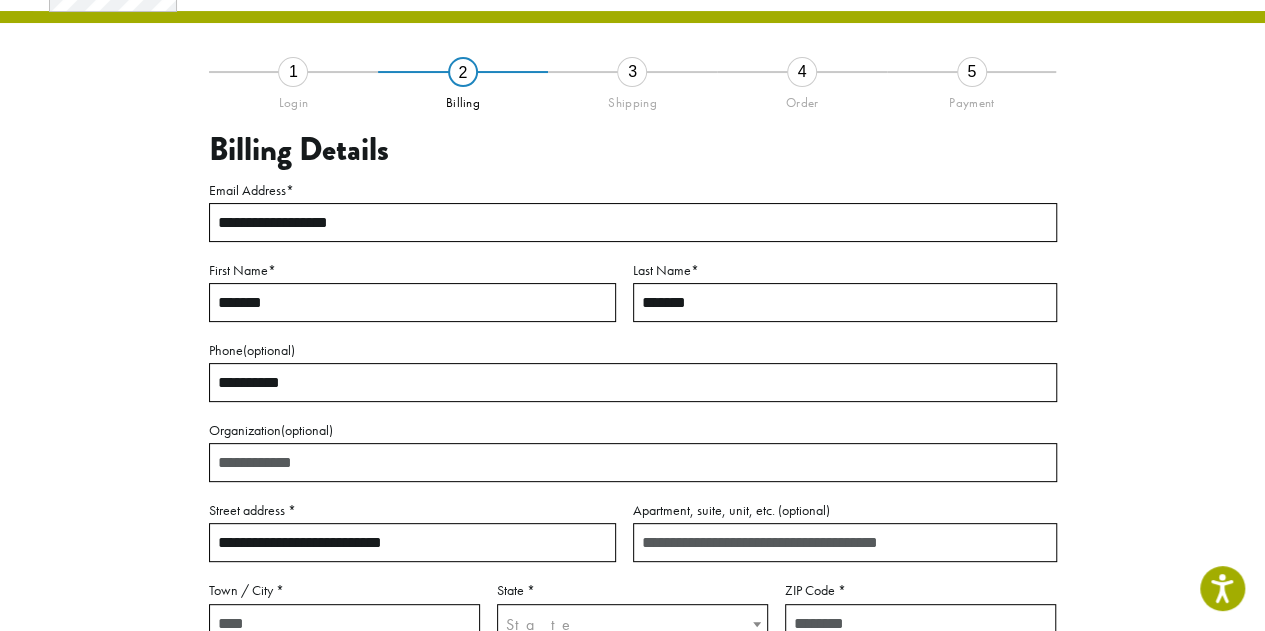 type on "********" 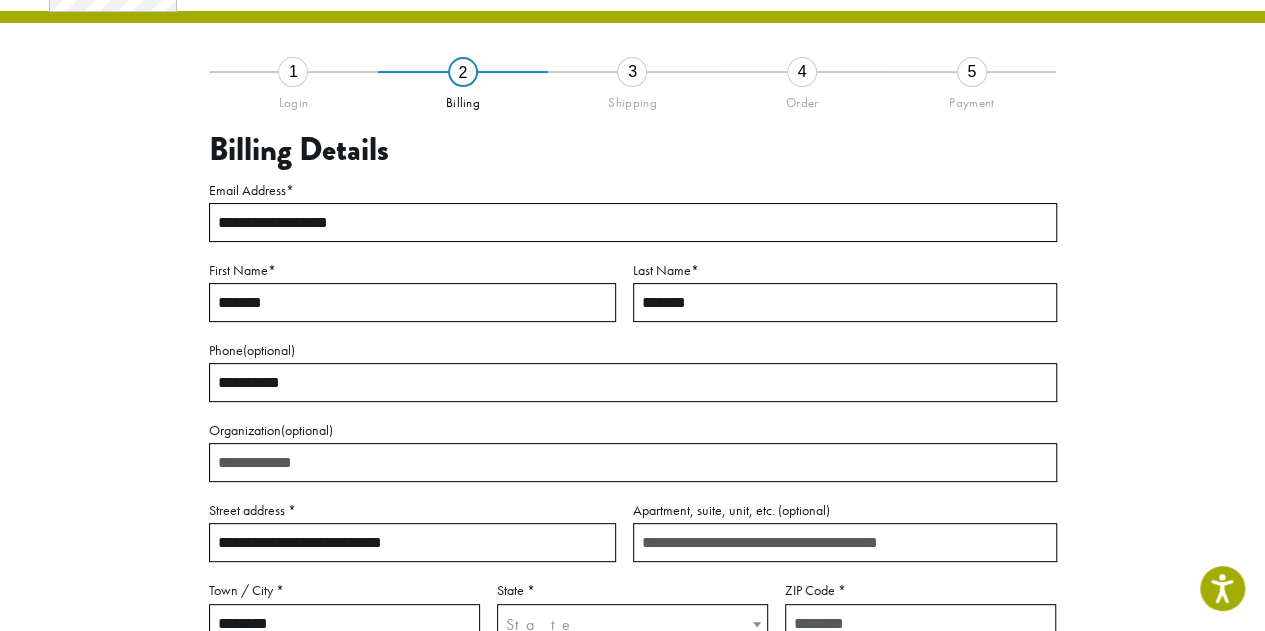 select on "**" 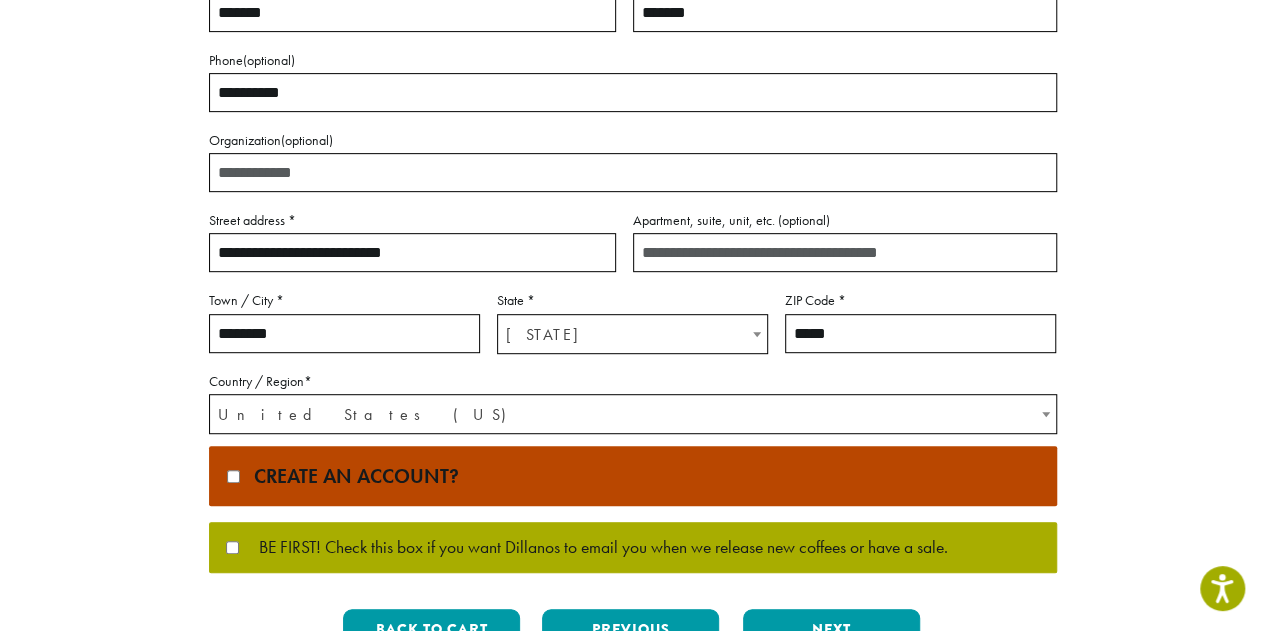 scroll, scrollTop: 402, scrollLeft: 0, axis: vertical 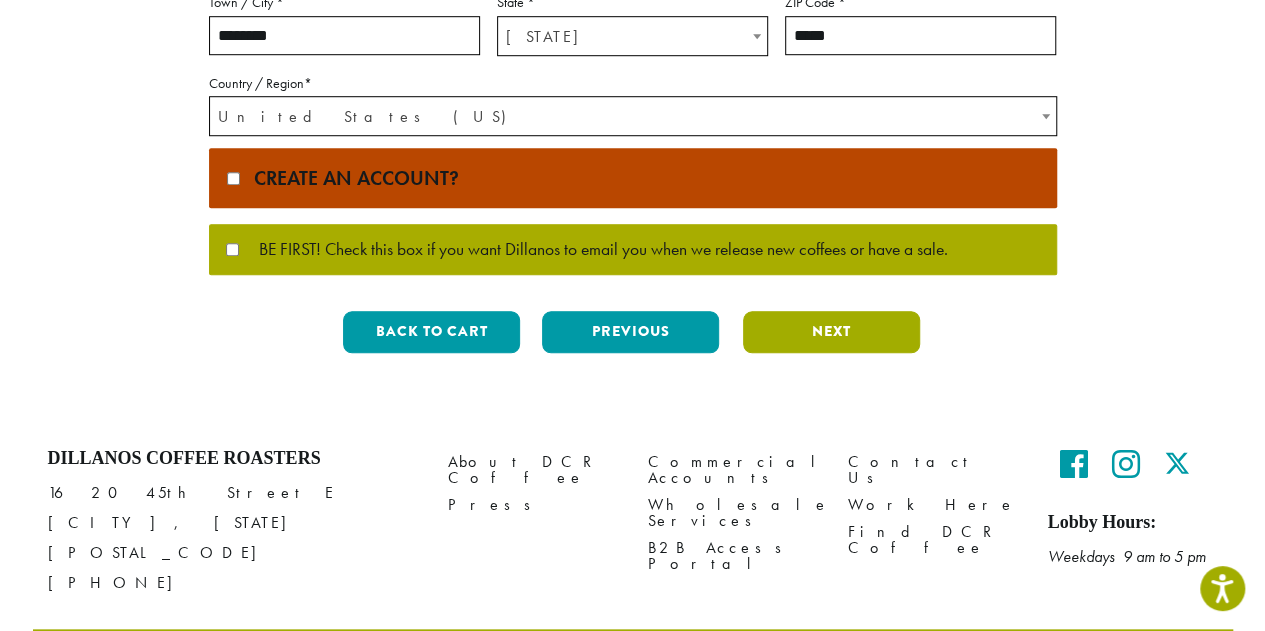 click on "Next" at bounding box center [831, 332] 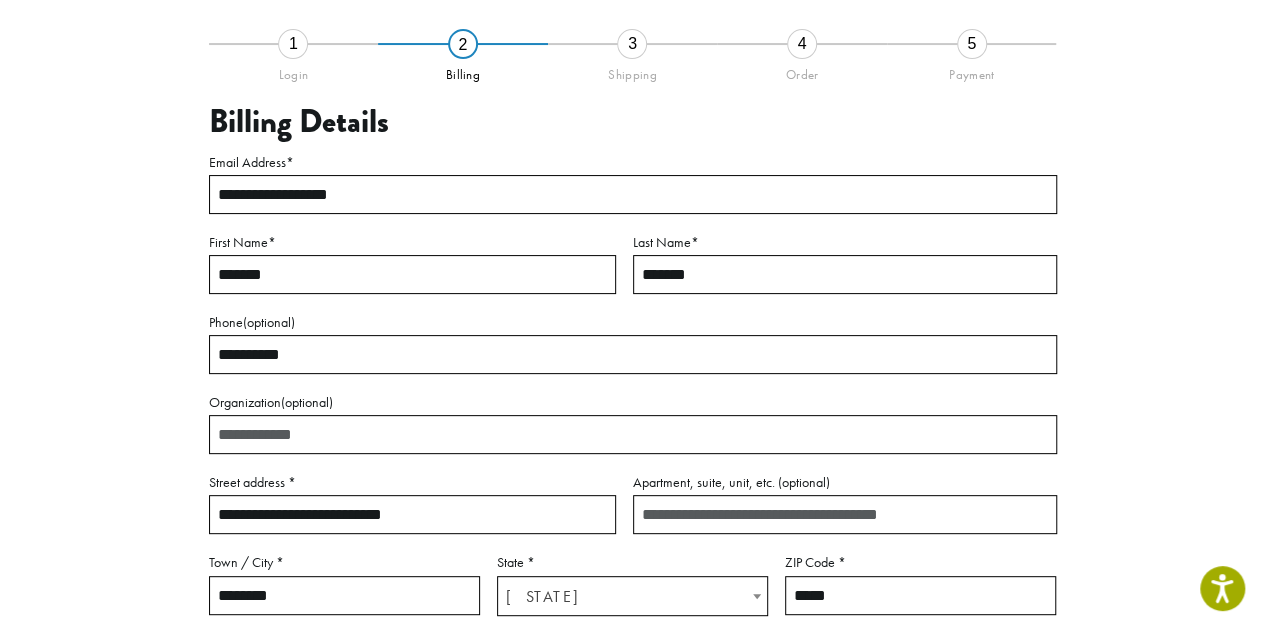 scroll, scrollTop: 114, scrollLeft: 0, axis: vertical 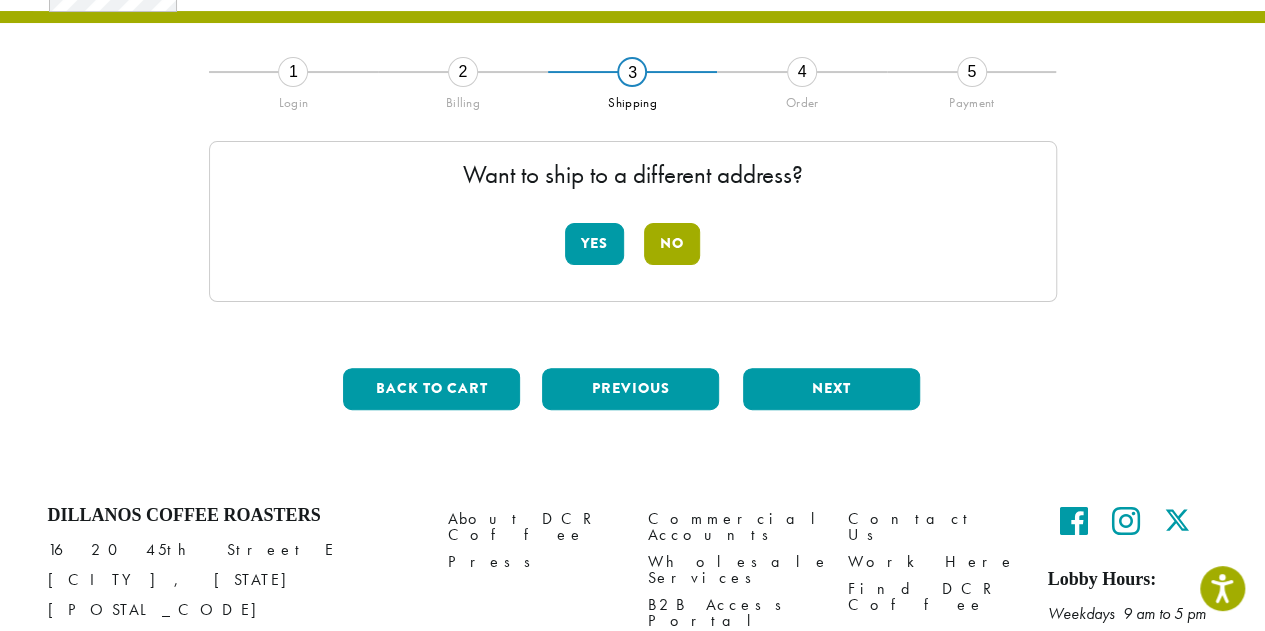 click on "No" at bounding box center (672, 244) 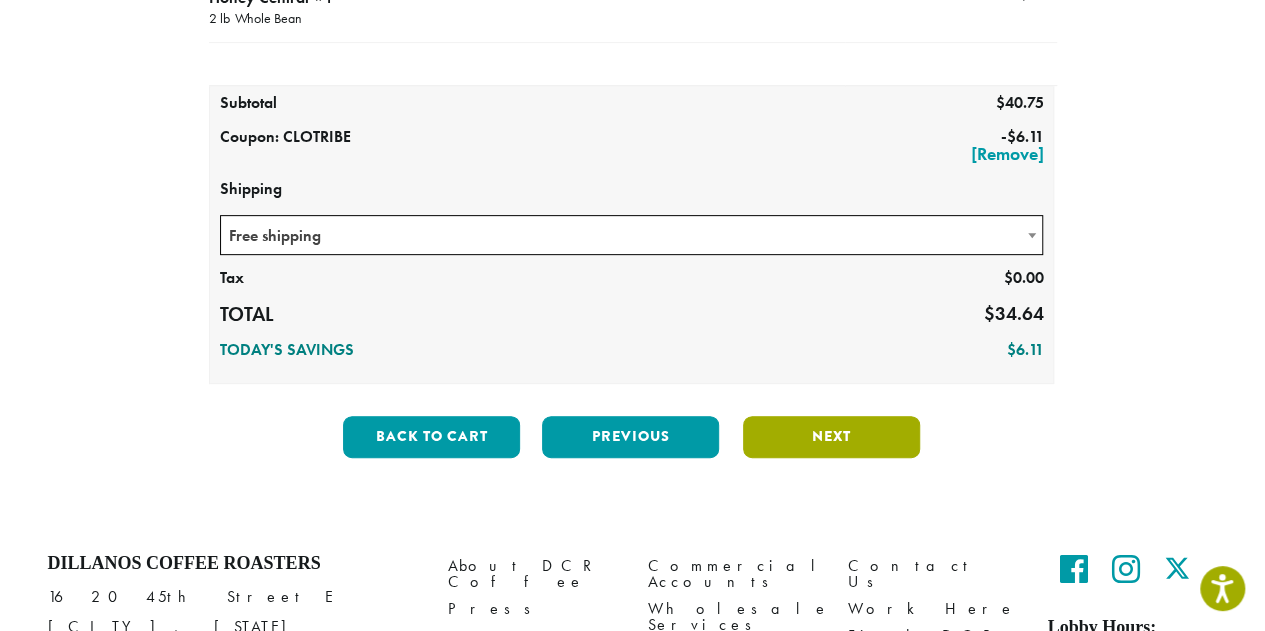 click on "Next" at bounding box center (831, 437) 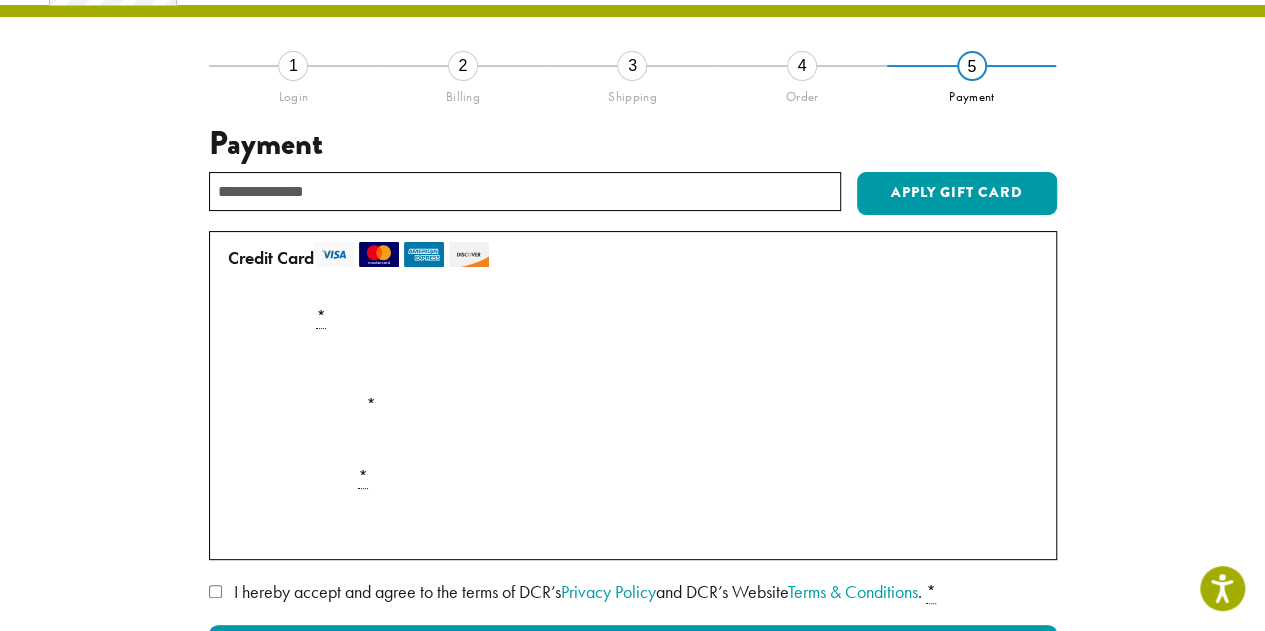 scroll, scrollTop: 114, scrollLeft: 0, axis: vertical 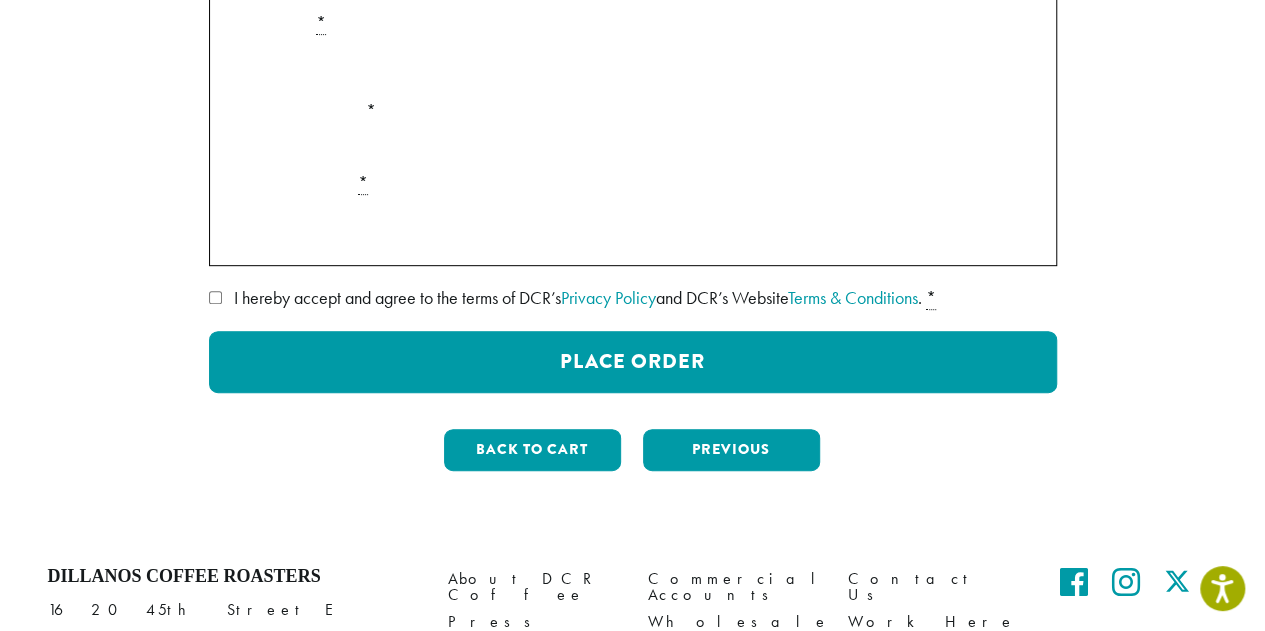 click on "I hereby accept and agree to the terms of DCR’s  Privacy Policy  and DCR’s Website  Terms & Conditions .   *" at bounding box center (633, 298) 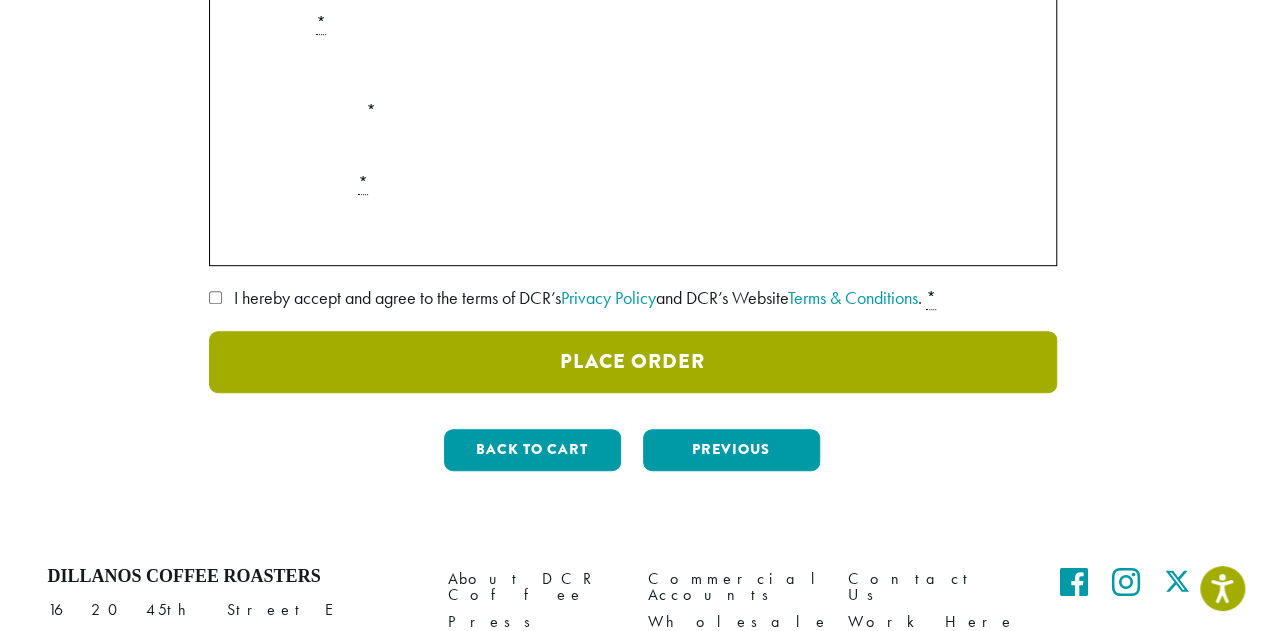 click on "Place Order" at bounding box center (633, 362) 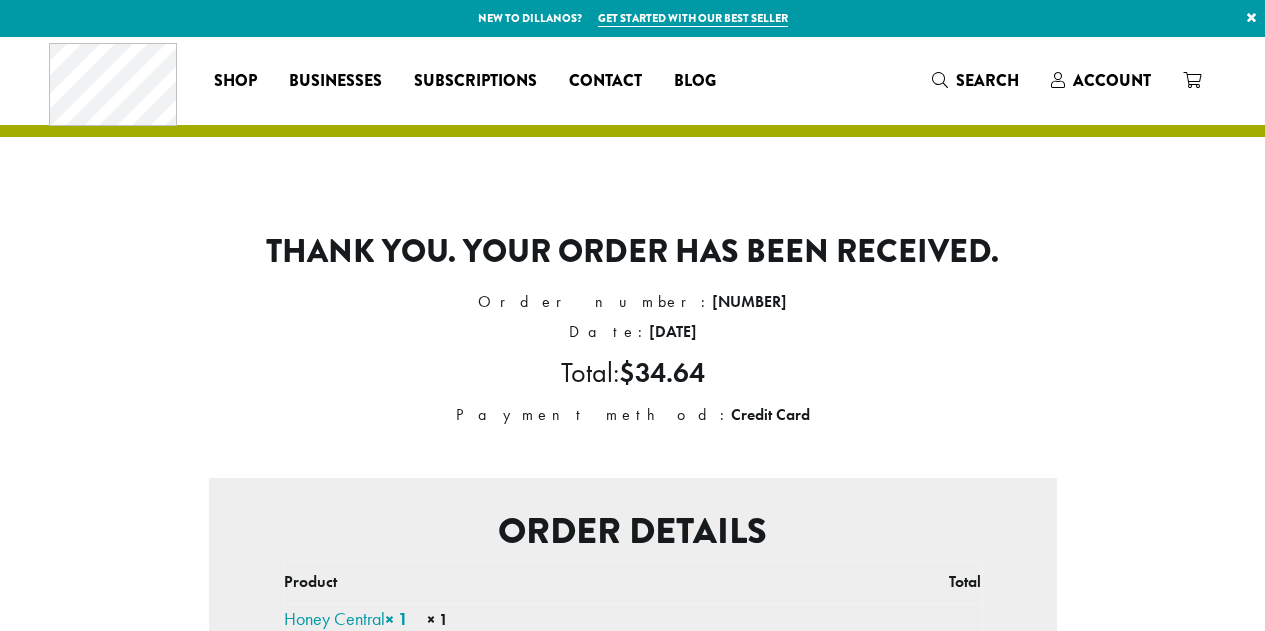 scroll, scrollTop: 0, scrollLeft: 0, axis: both 